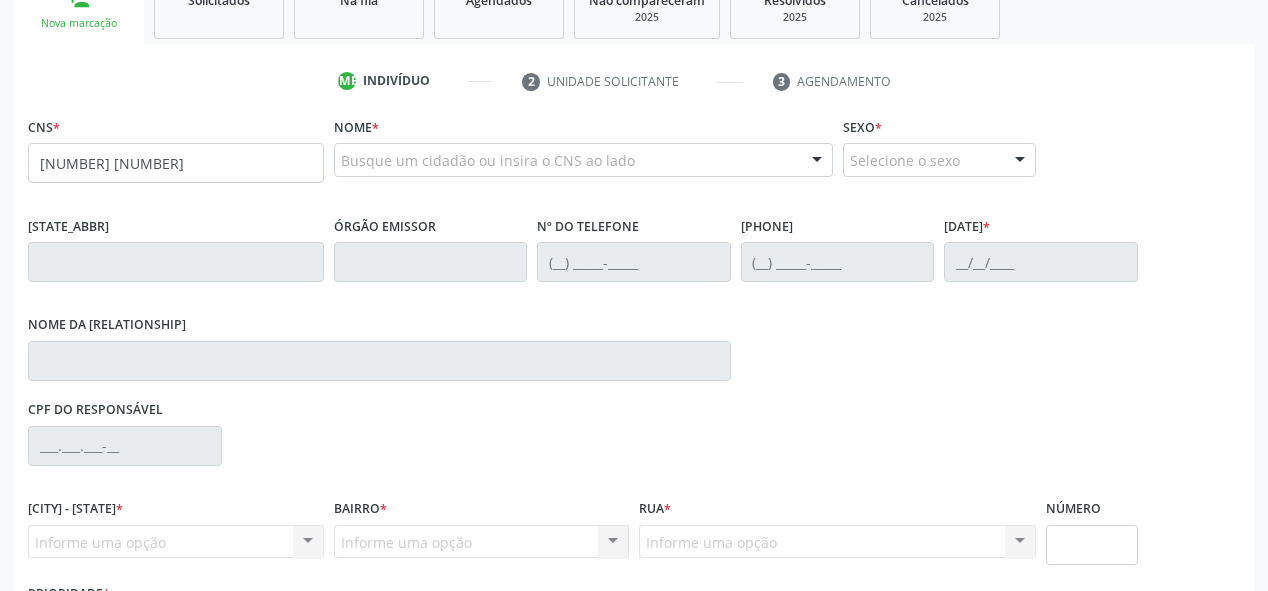 scroll, scrollTop: 322, scrollLeft: 0, axis: vertical 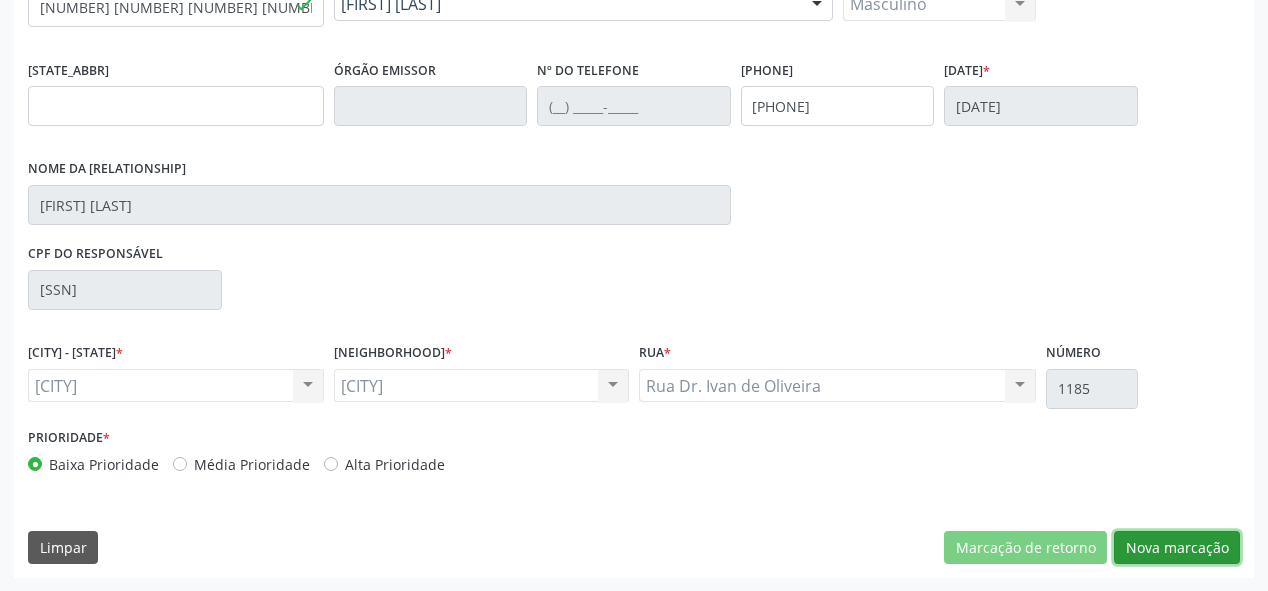click on "Nova marcação" at bounding box center [1025, 548] 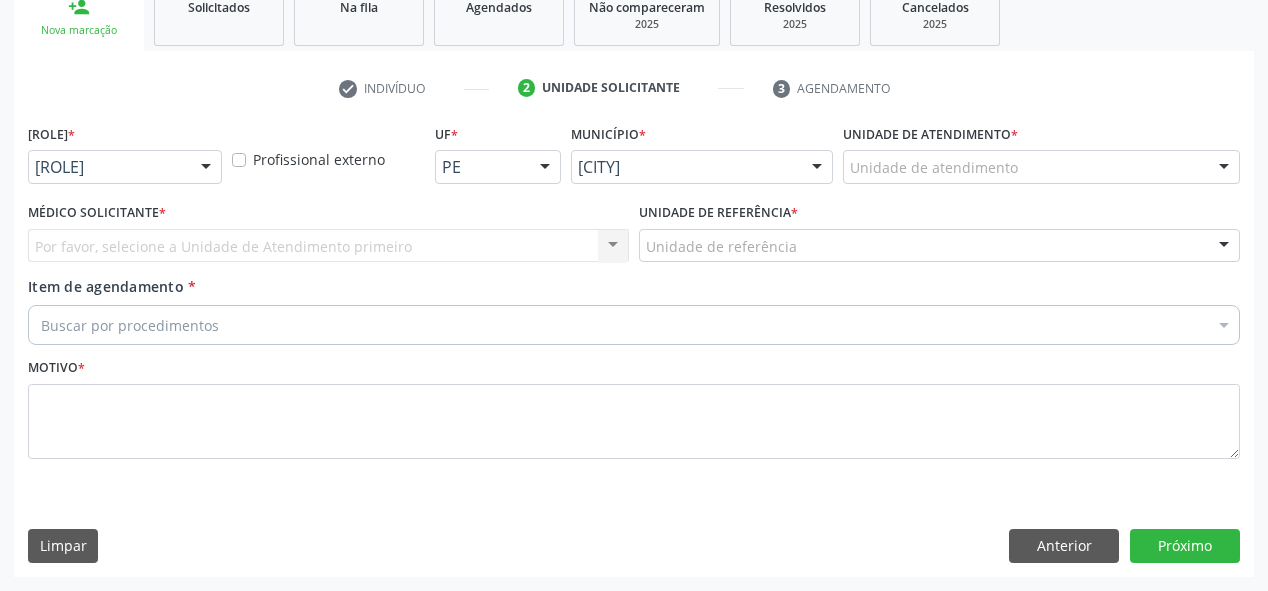scroll, scrollTop: 313, scrollLeft: 0, axis: vertical 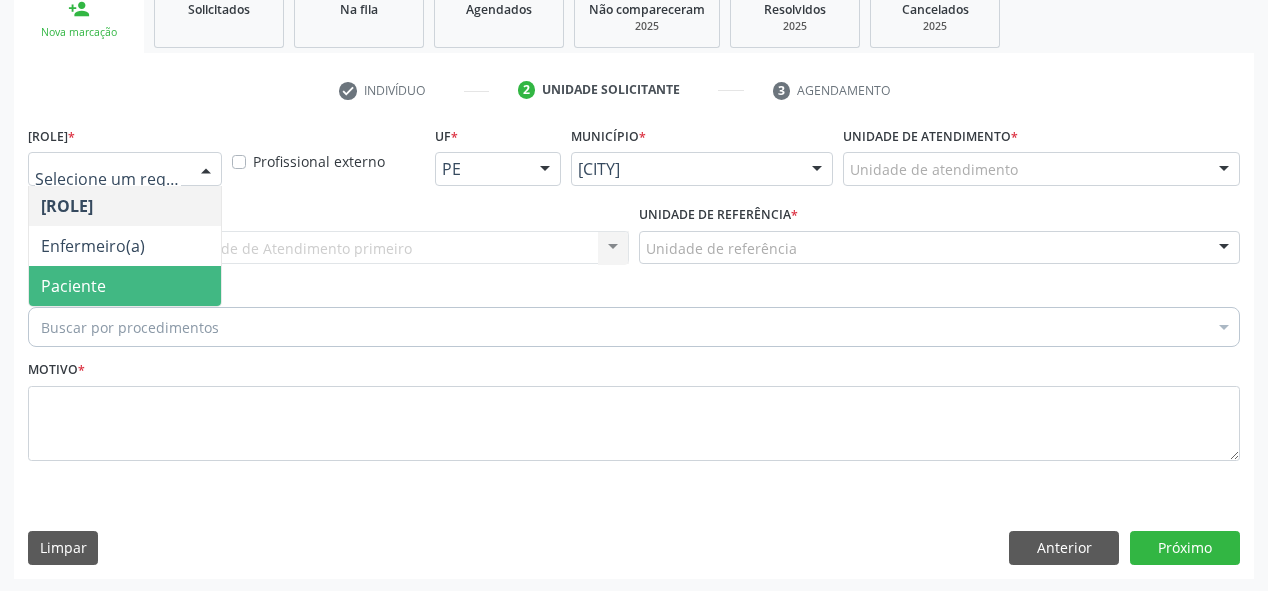 click on "Paciente" at bounding box center [125, 286] 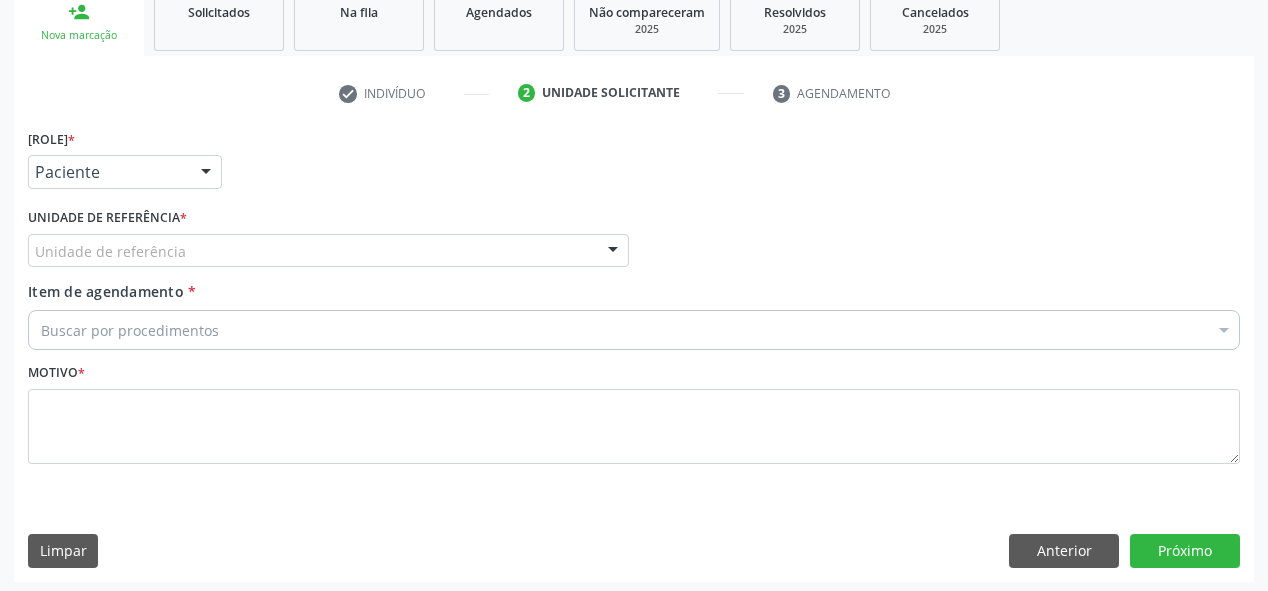 scroll, scrollTop: 313, scrollLeft: 0, axis: vertical 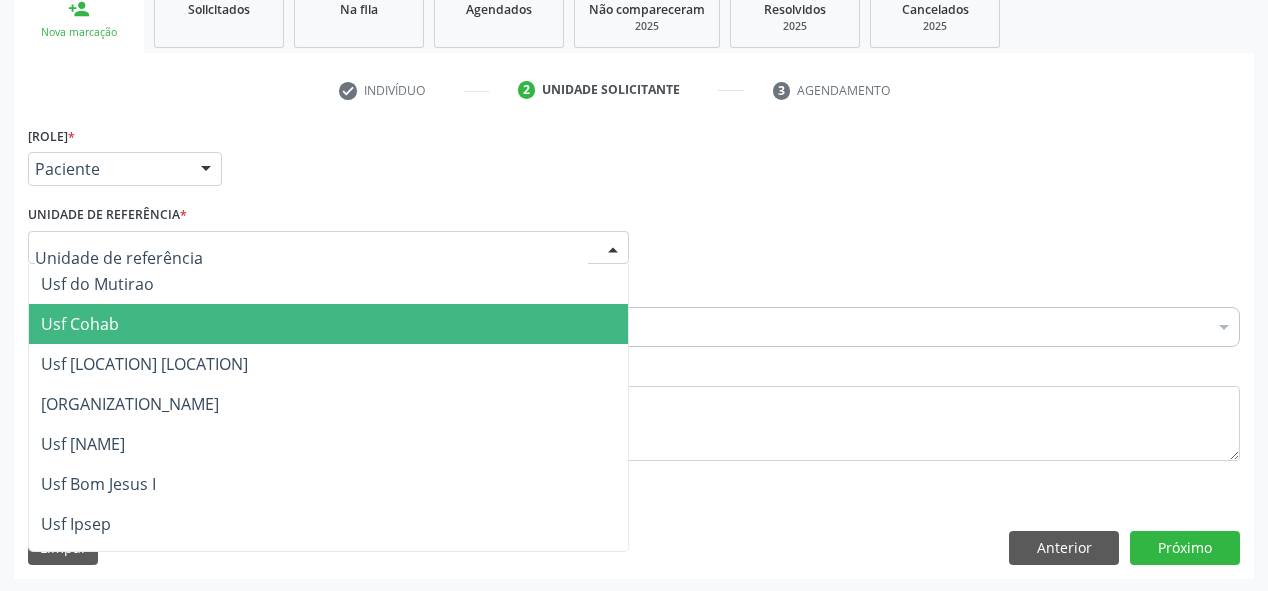 click on "Usf Cohab" at bounding box center [328, 324] 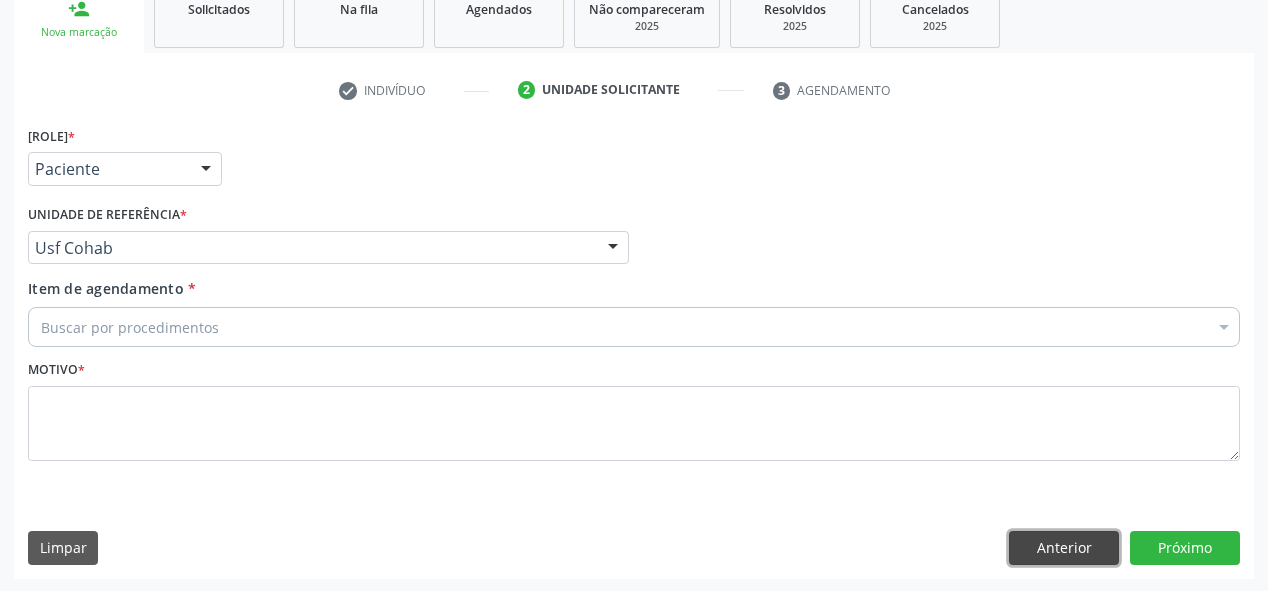 click on "Anterior" at bounding box center (1064, 548) 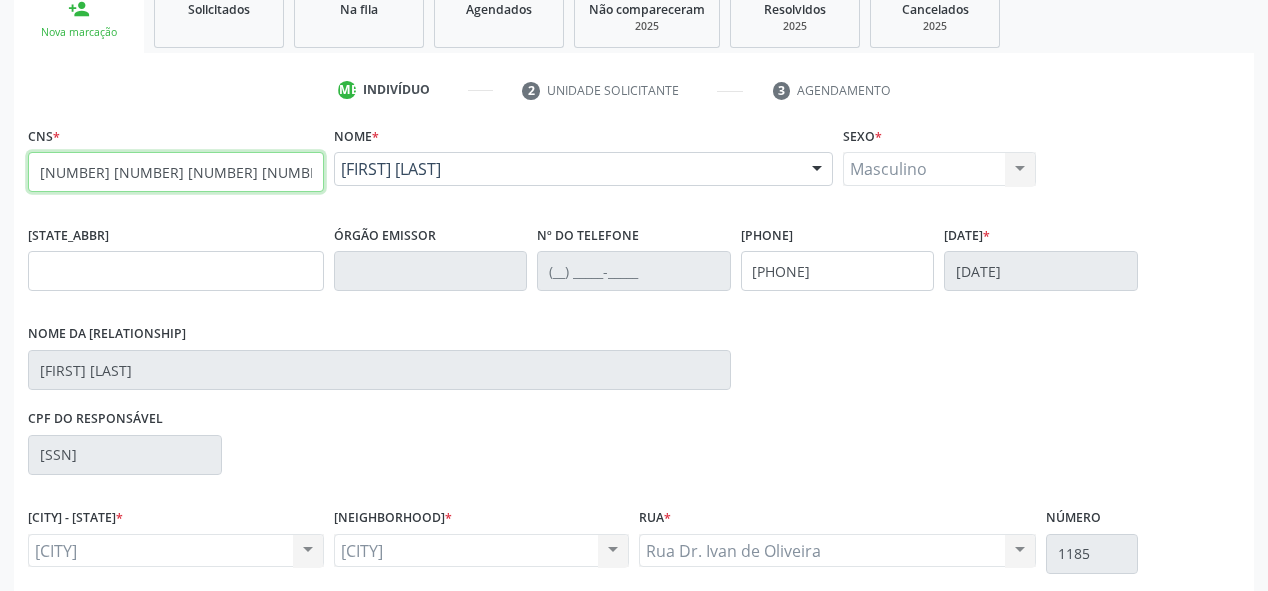 click on "[NUMBER] [NUMBER] [NUMBER] [NUMBER]" at bounding box center [176, 172] 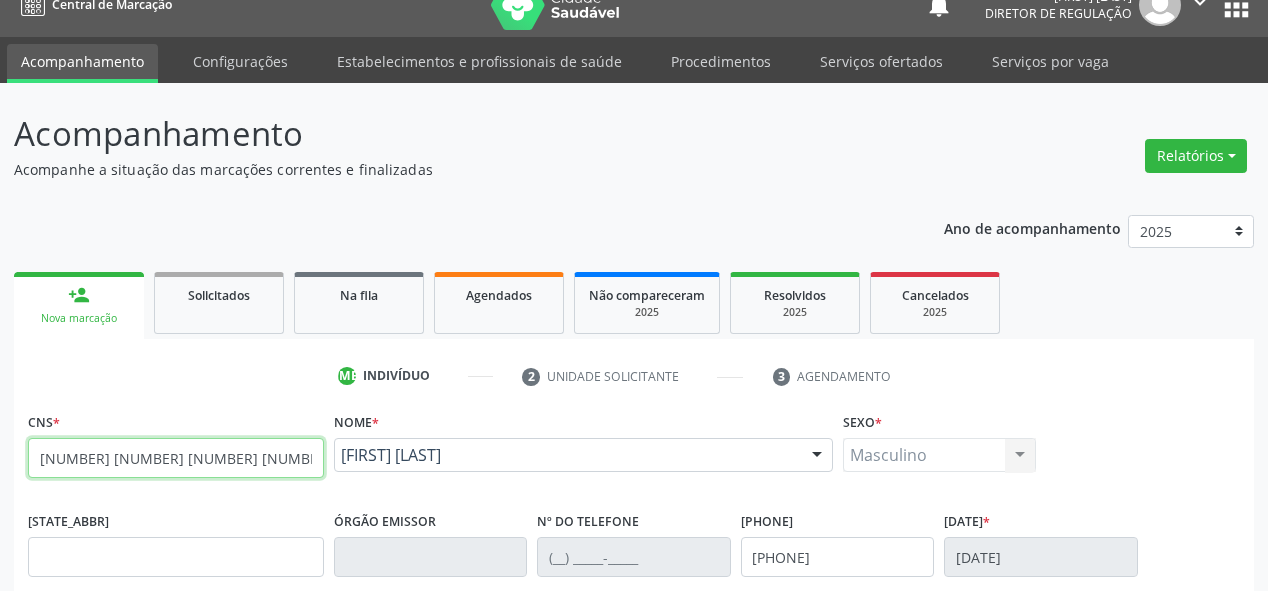 scroll, scrollTop: 0, scrollLeft: 0, axis: both 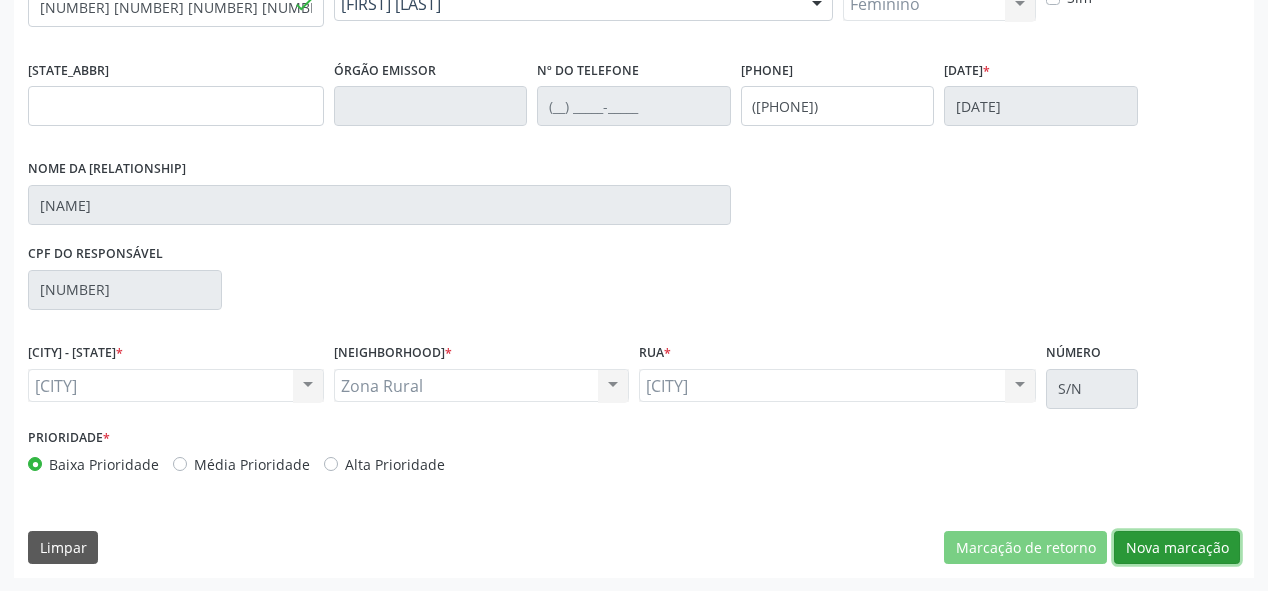 click on "Nova marcação" at bounding box center [1025, 548] 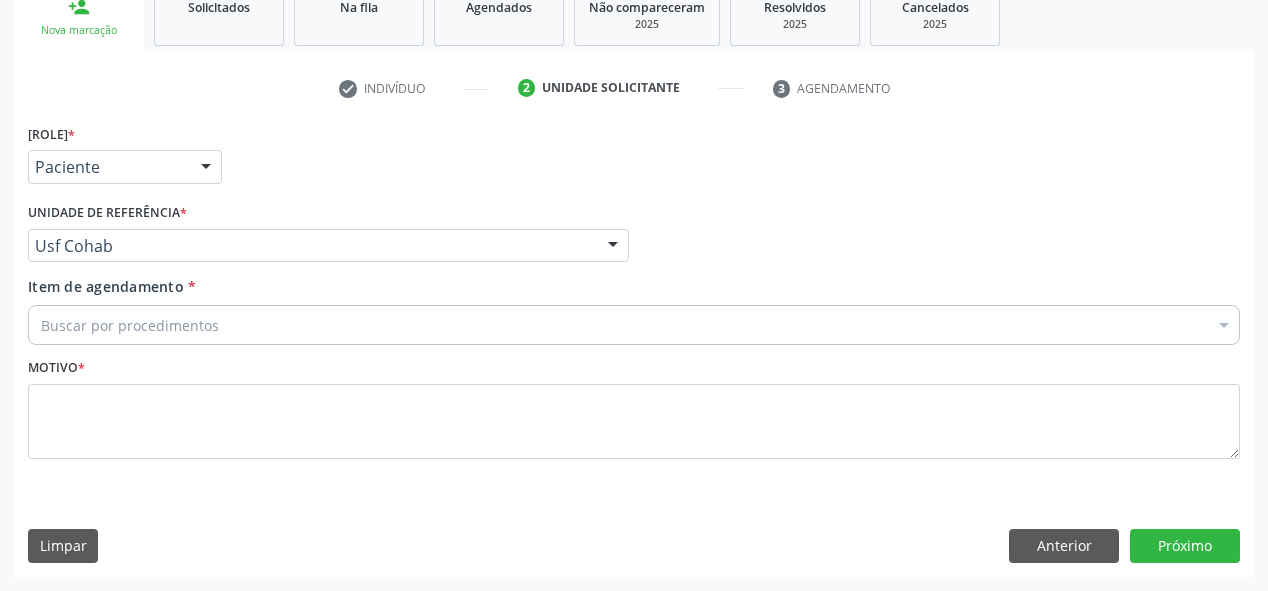 scroll, scrollTop: 313, scrollLeft: 0, axis: vertical 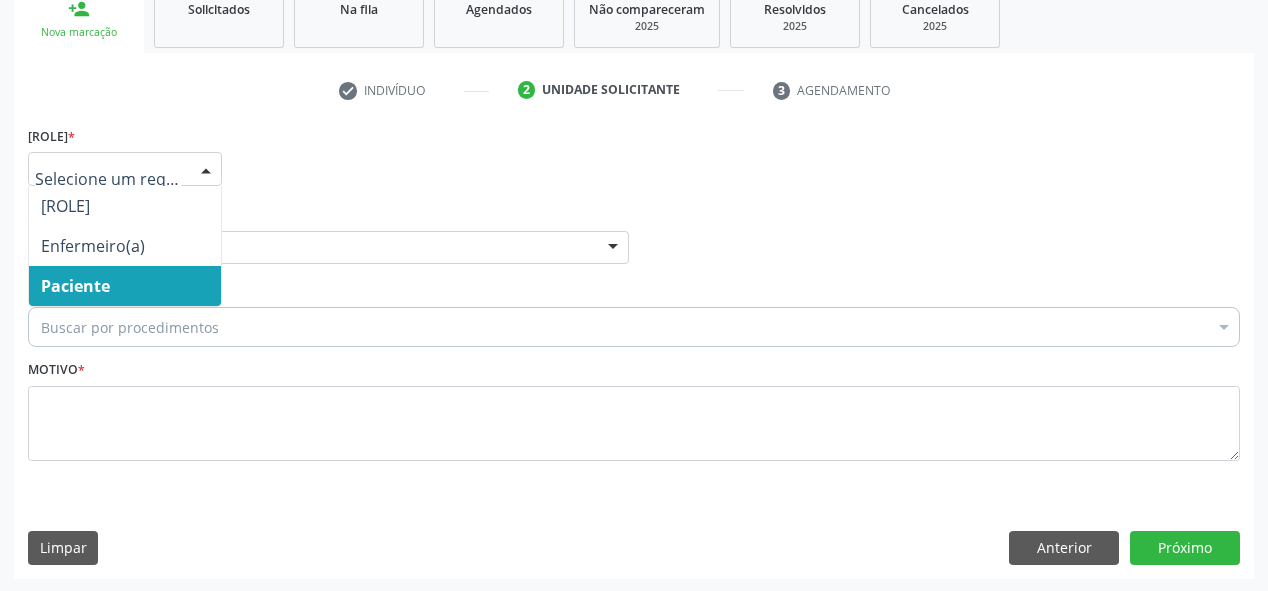 click at bounding box center (125, 169) 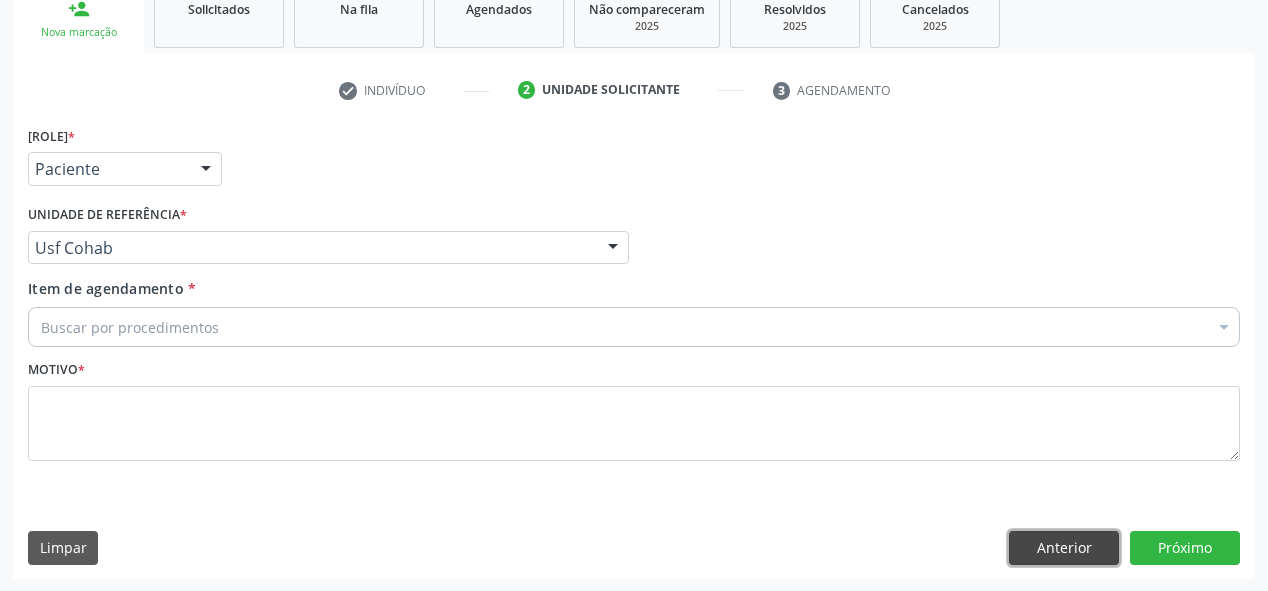 click on "Anterior" at bounding box center (1064, 548) 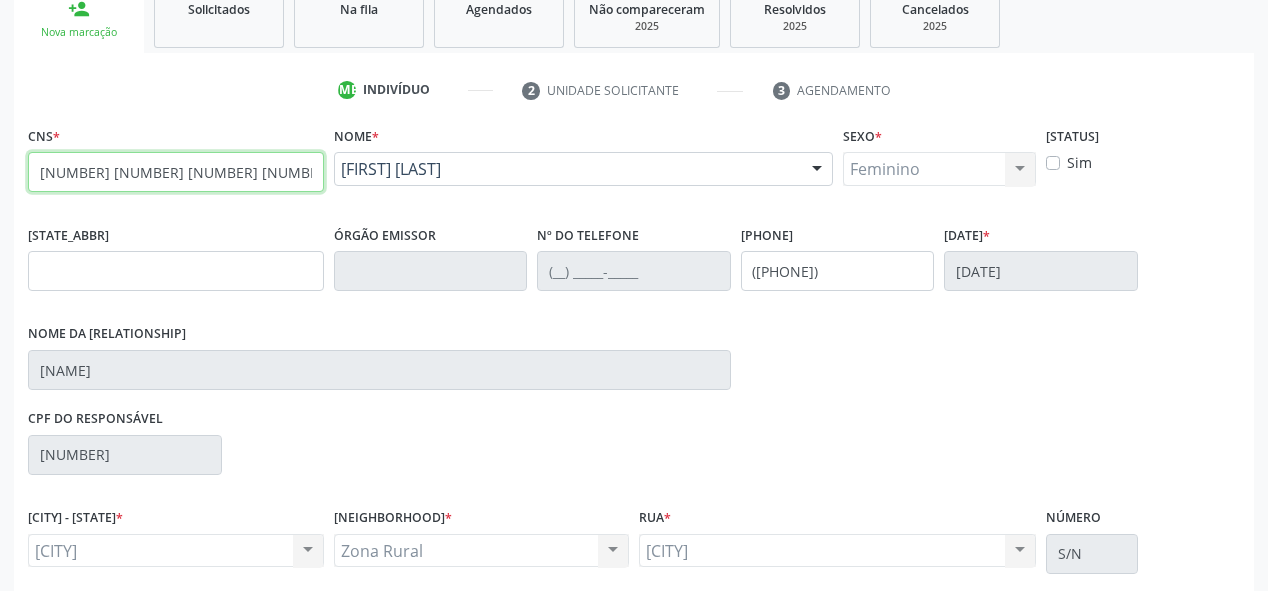 click on "[NUMBER] [NUMBER] [NUMBER] [NUMBER]" at bounding box center [176, 172] 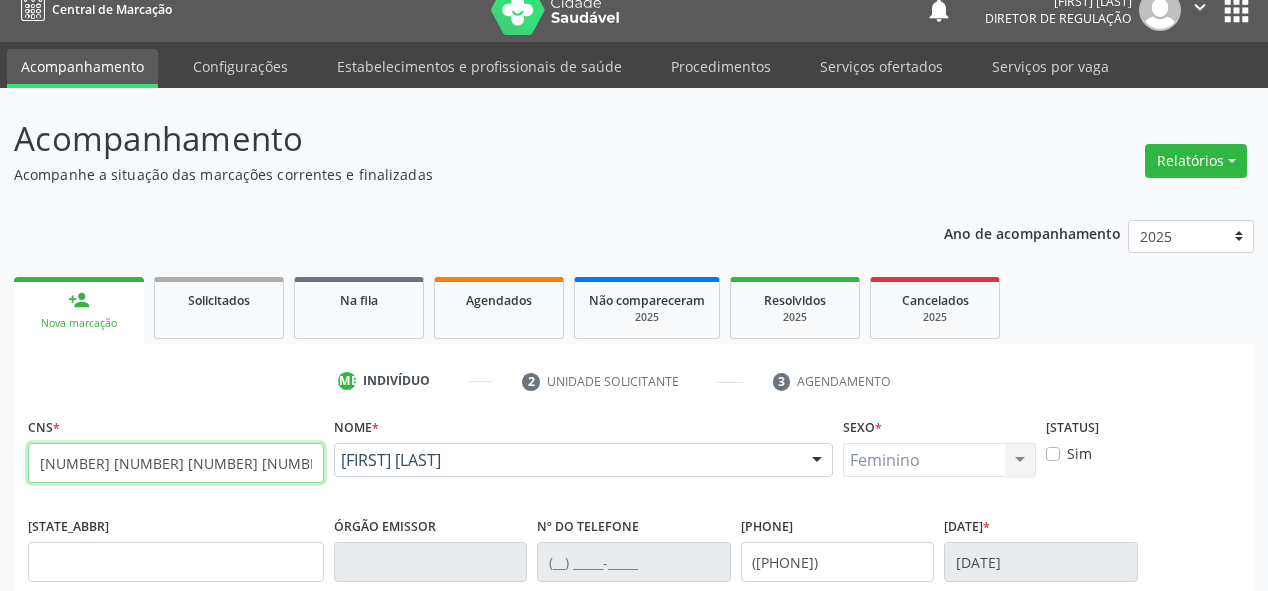 scroll, scrollTop: 0, scrollLeft: 0, axis: both 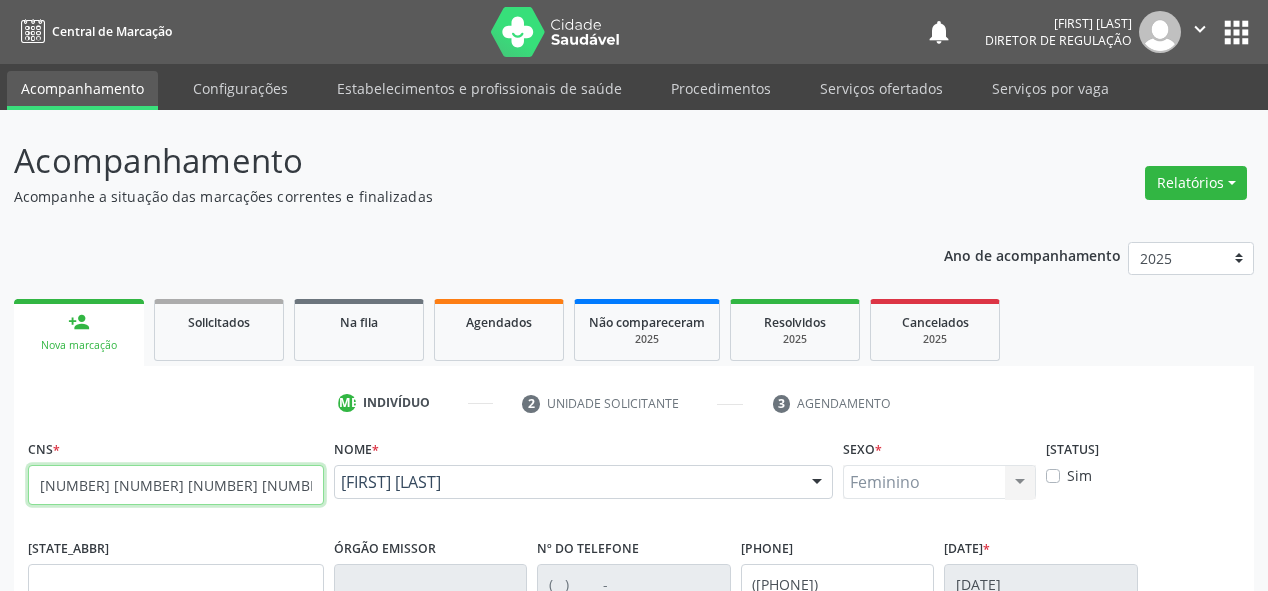 paste on "[NUMBER] [NUMBER] [NUMBER] [NUMBER]" 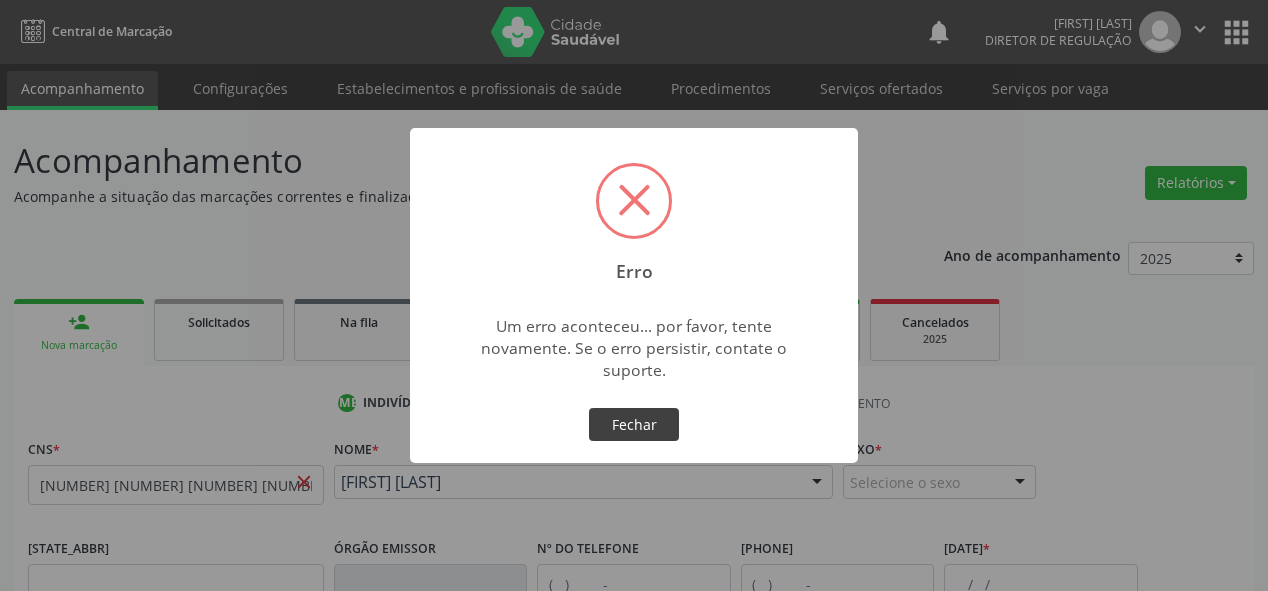 click on "Fechar" at bounding box center [634, 425] 